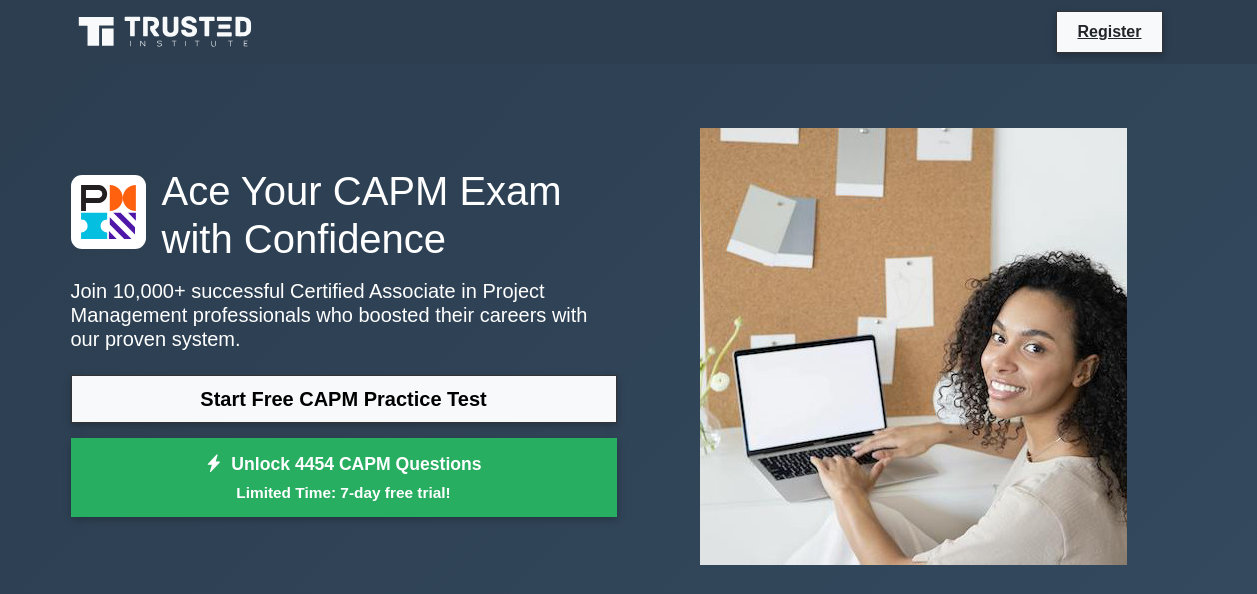scroll, scrollTop: 0, scrollLeft: 0, axis: both 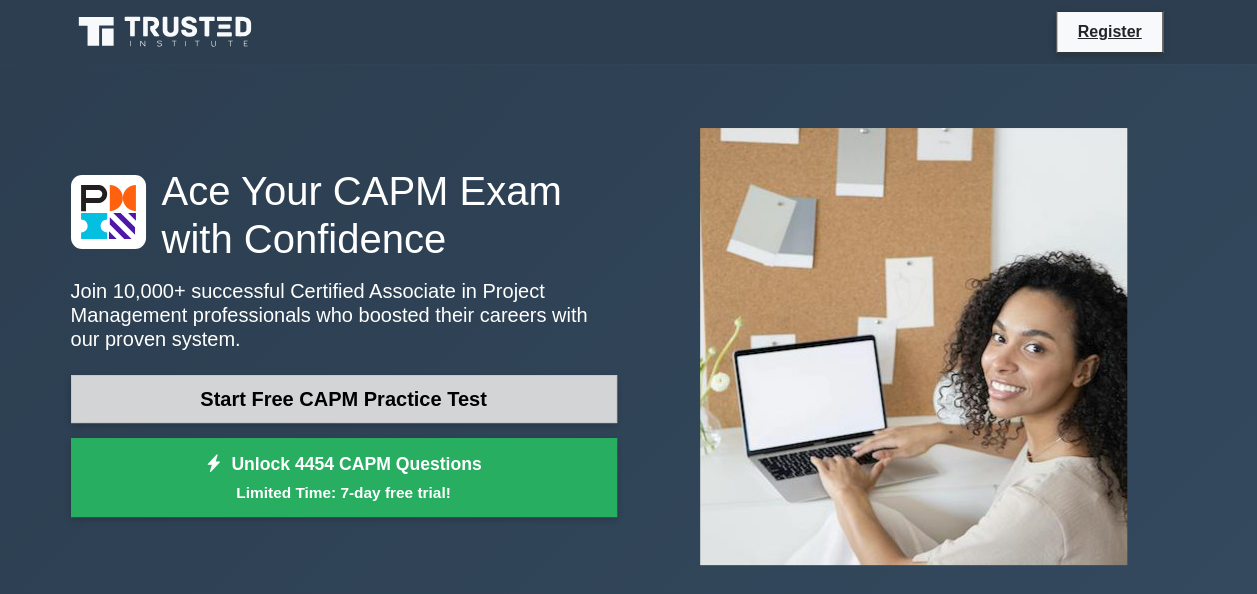 click on "Start Free CAPM Practice Test" at bounding box center (344, 399) 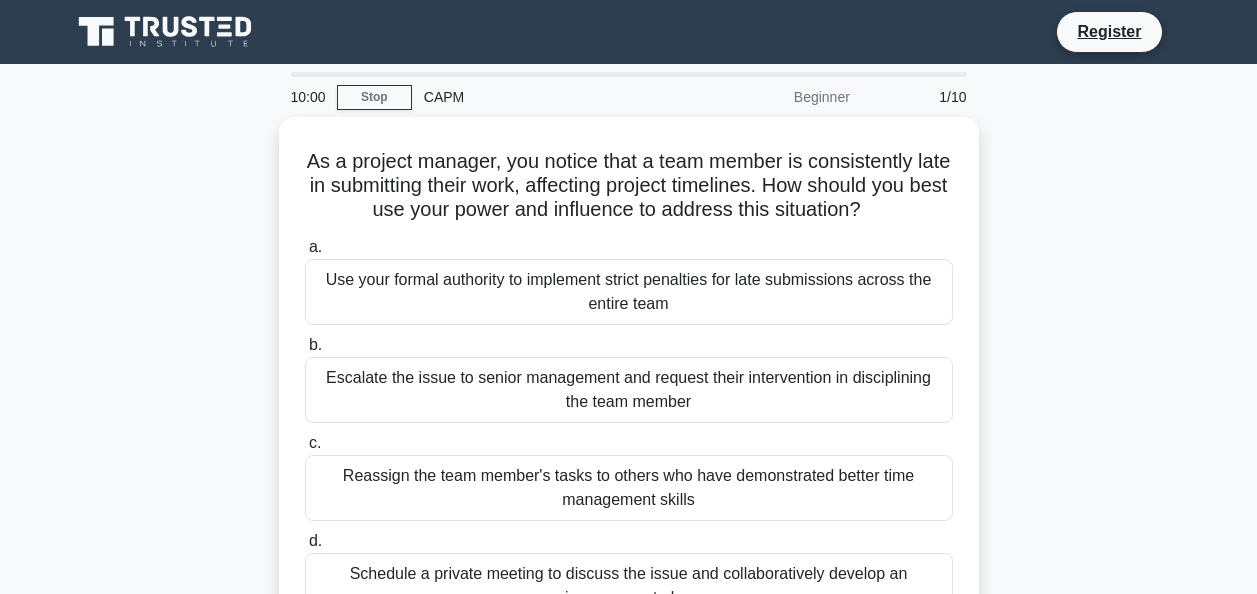 scroll, scrollTop: 0, scrollLeft: 0, axis: both 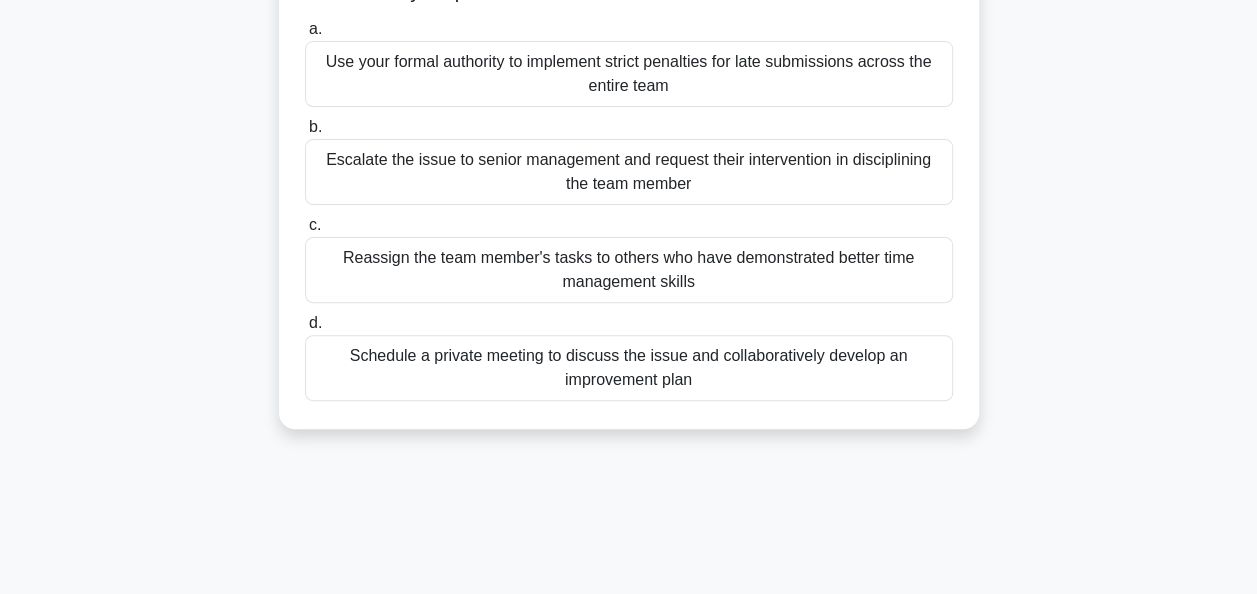 click on "Schedule a private meeting to discuss the issue and collaboratively develop an improvement plan" at bounding box center (629, 368) 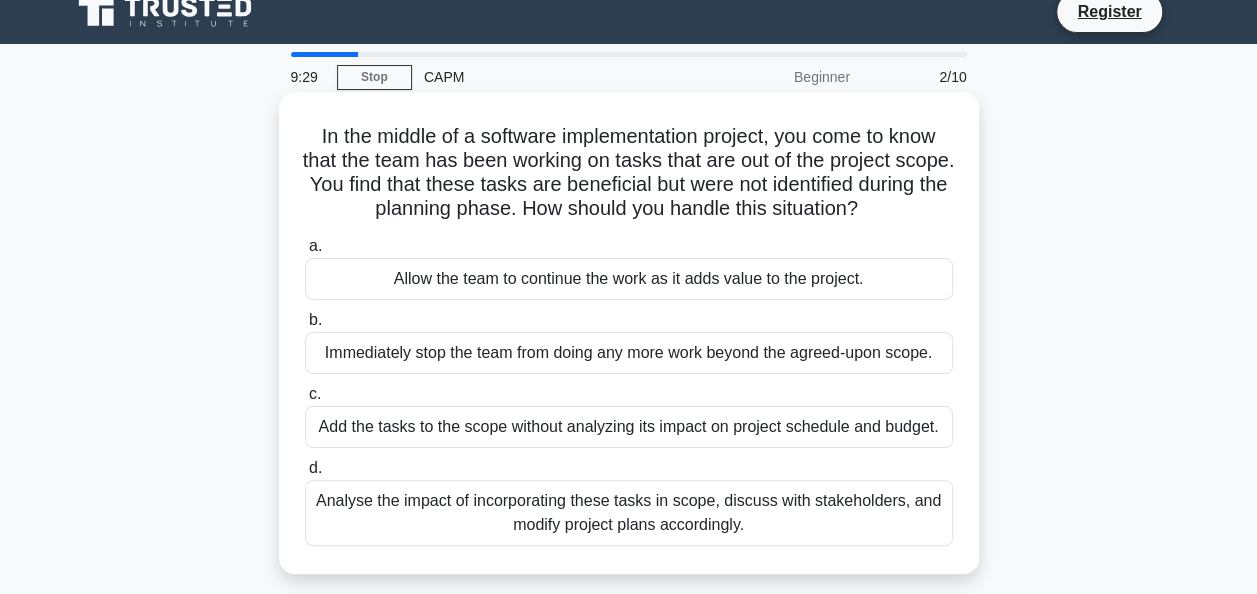 scroll, scrollTop: 0, scrollLeft: 0, axis: both 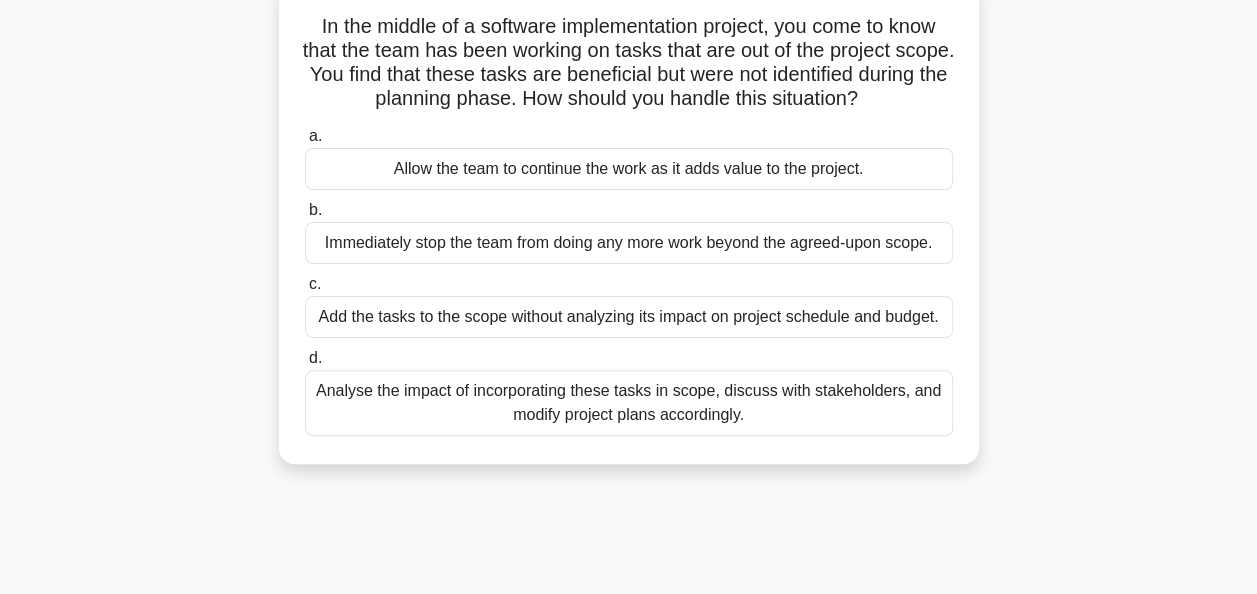 click on "Analyse the impact of incorporating these tasks in scope, discuss with stakeholders, and modify project plans accordingly." at bounding box center (629, 403) 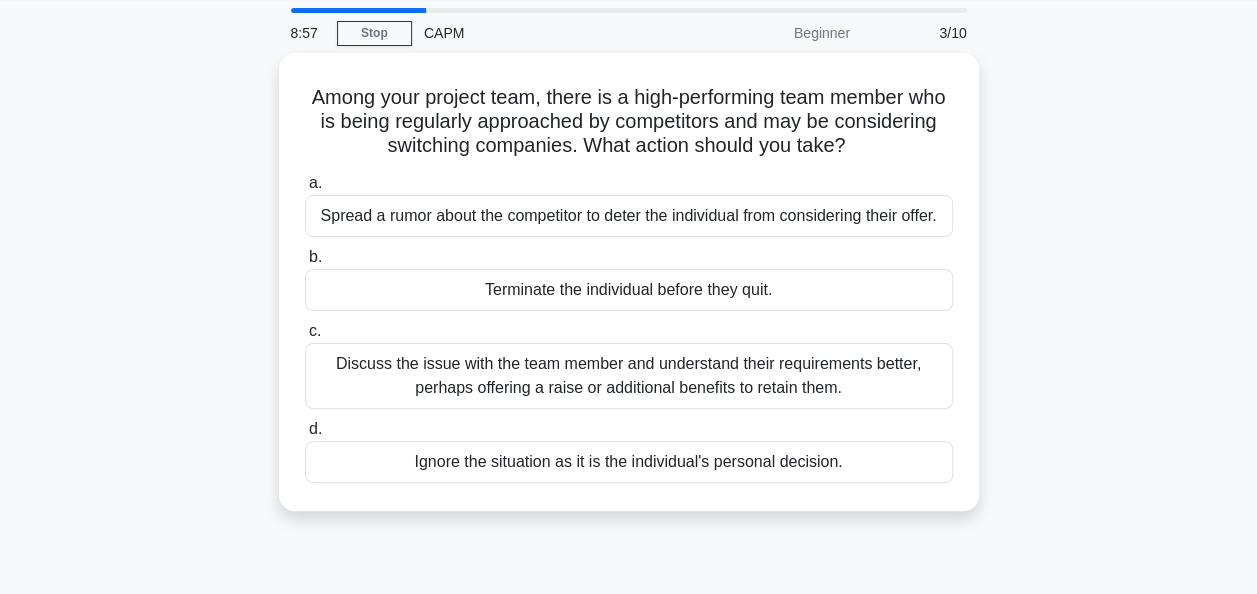 scroll, scrollTop: 0, scrollLeft: 0, axis: both 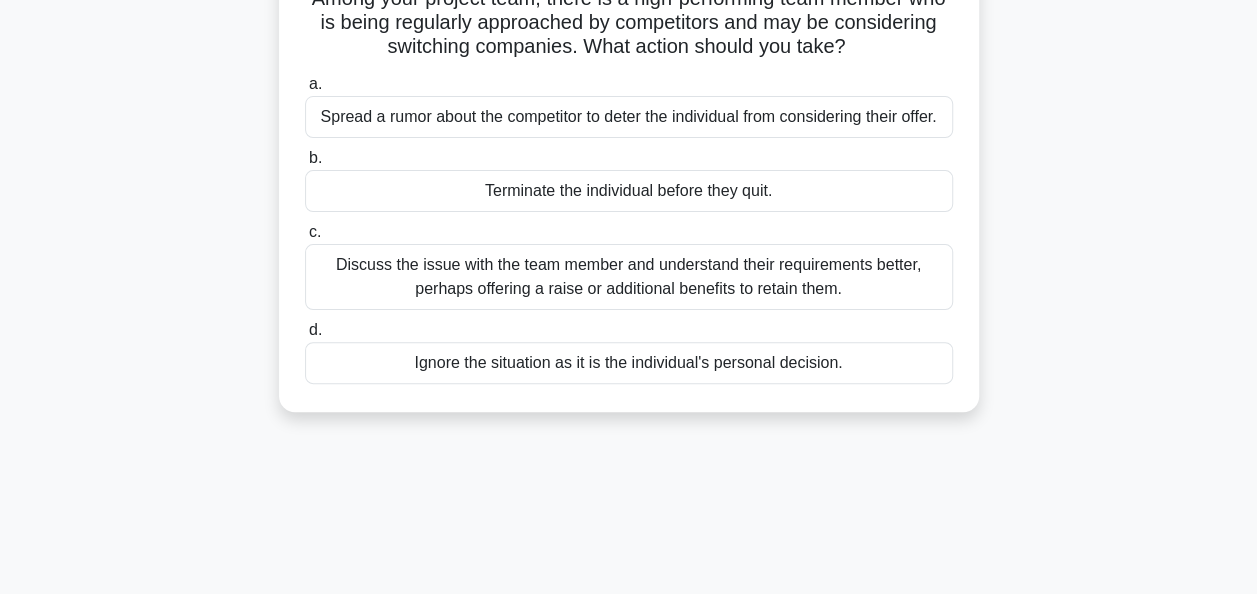 click on "Discuss the issue with the team member and understand their requirements better, perhaps offering a raise or additional benefits to retain them." at bounding box center (629, 277) 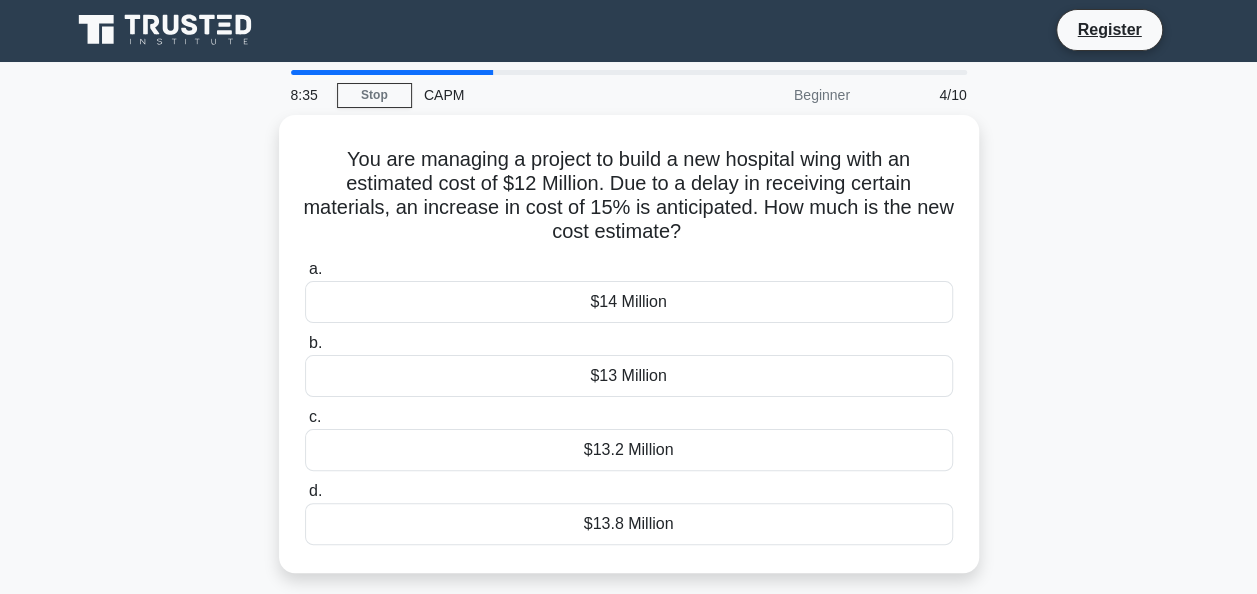 scroll, scrollTop: 0, scrollLeft: 0, axis: both 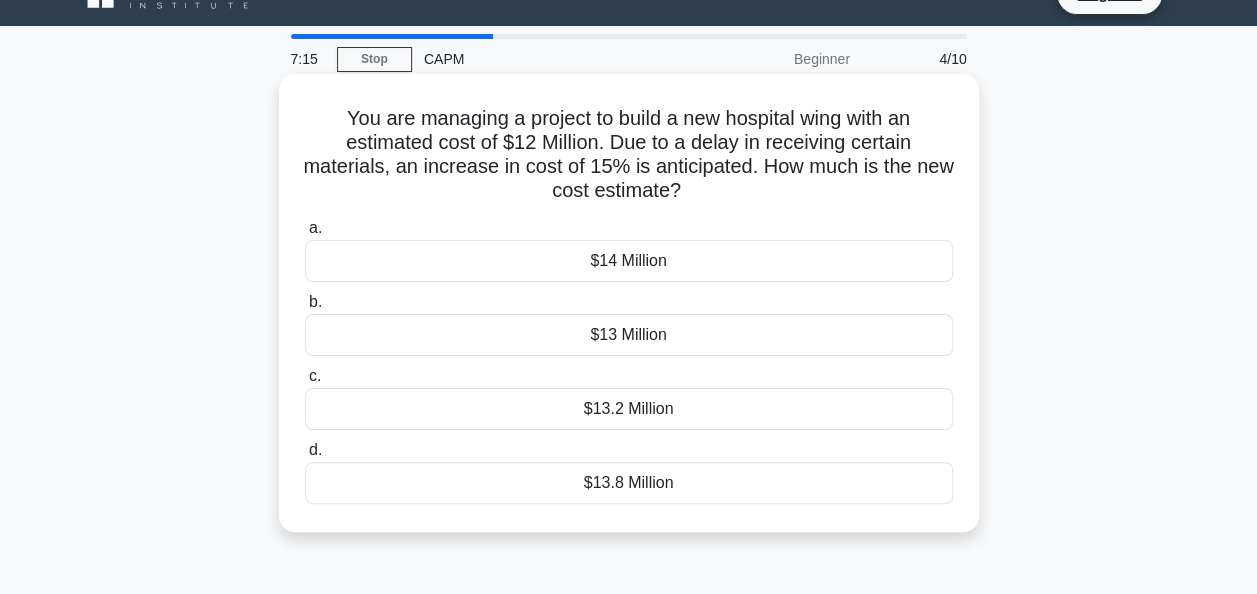 click on "$13.8 Million" at bounding box center (629, 483) 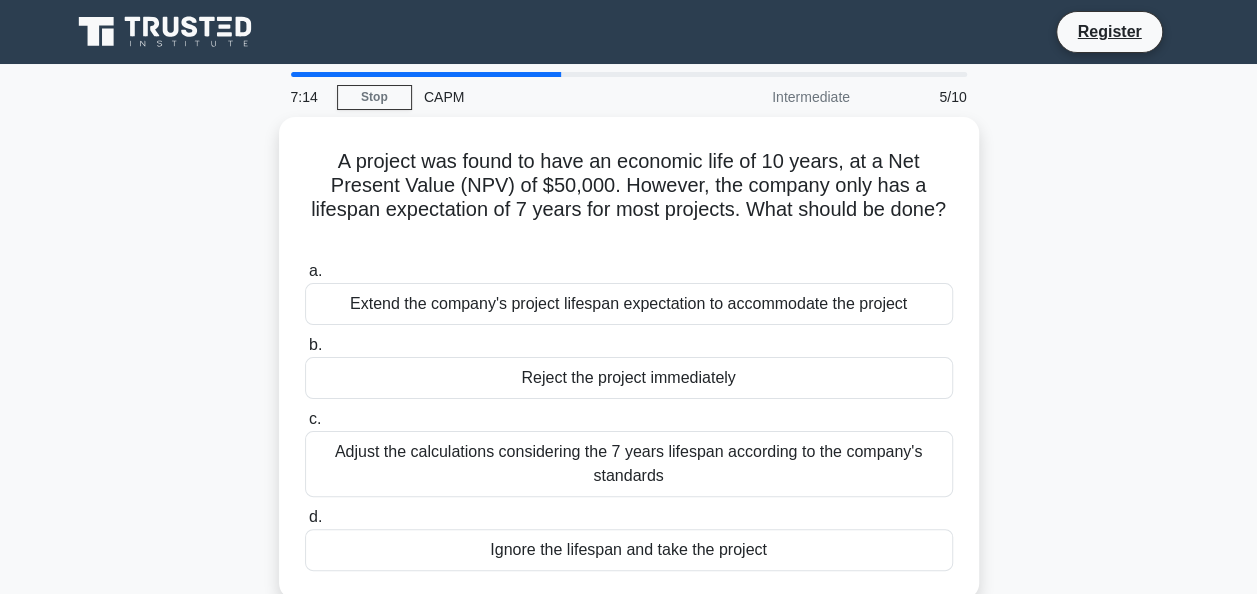 scroll, scrollTop: 0, scrollLeft: 0, axis: both 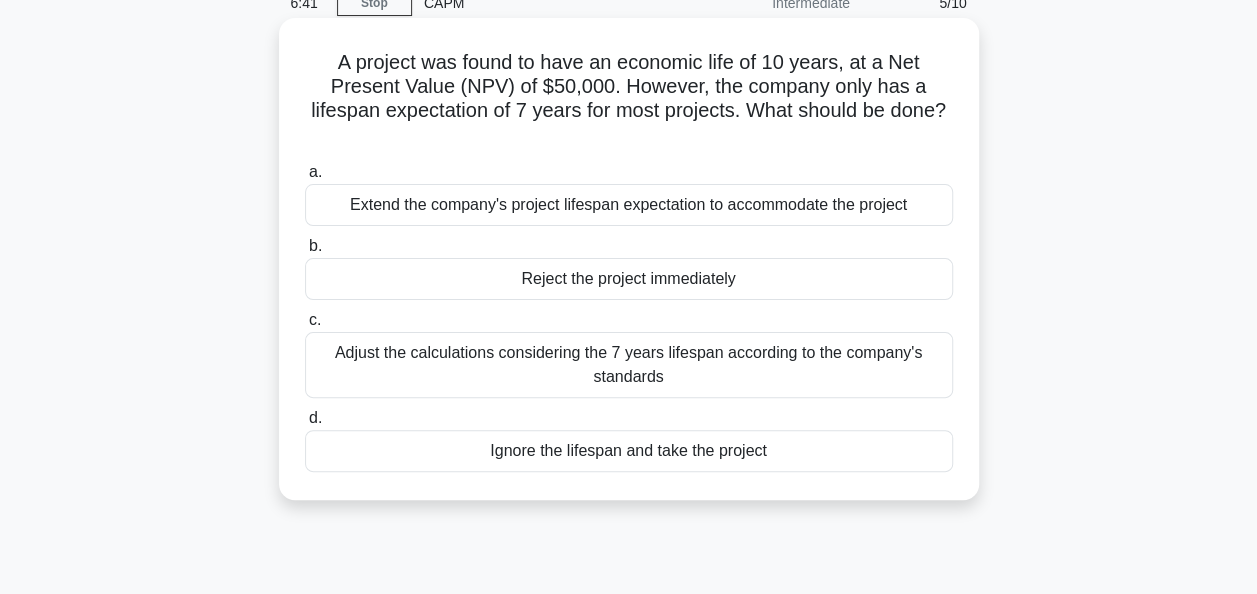 click on "Adjust the calculations considering the 7 years lifespan according to the company's standards" at bounding box center [629, 365] 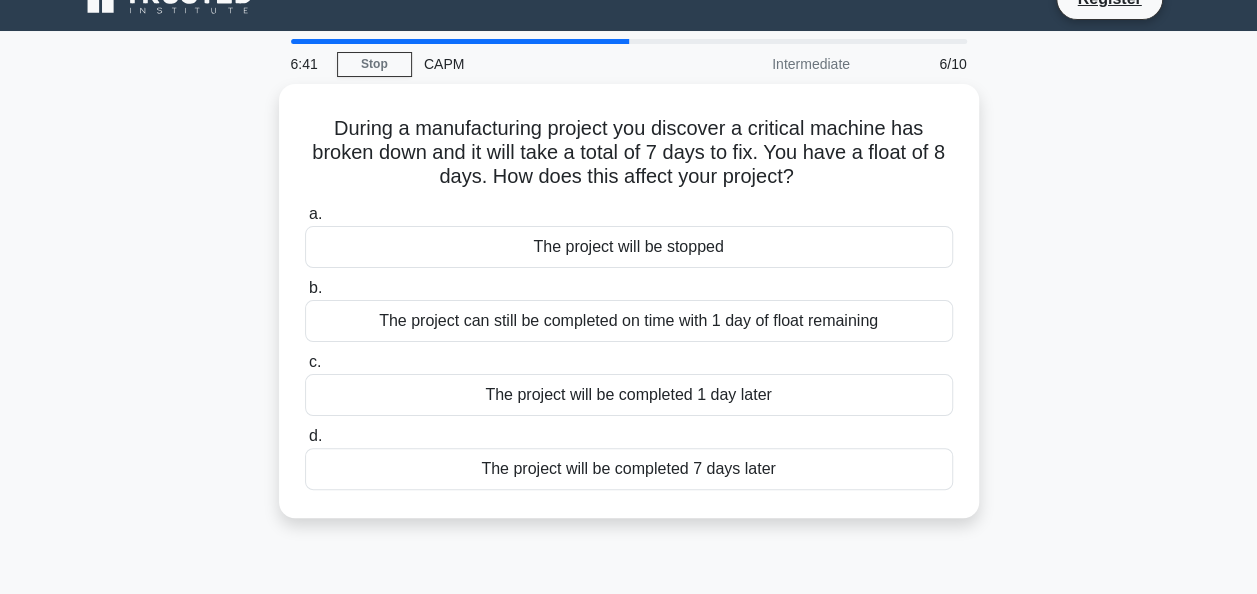 scroll, scrollTop: 0, scrollLeft: 0, axis: both 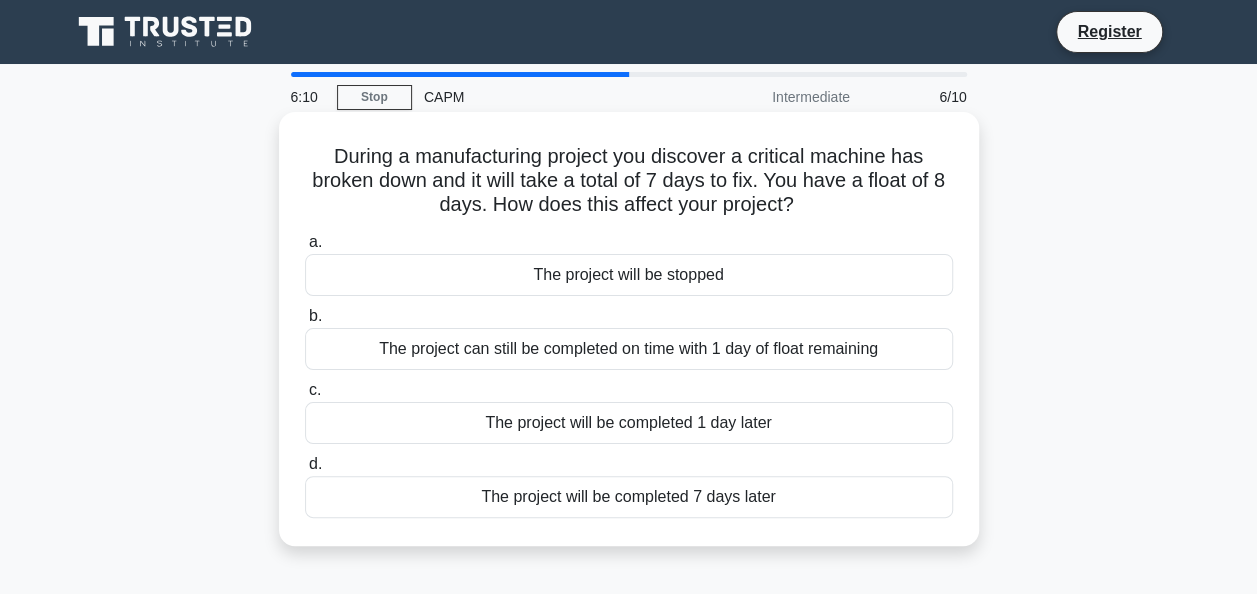click on "The project can still be completed on time with 1 day of float remaining" at bounding box center [629, 349] 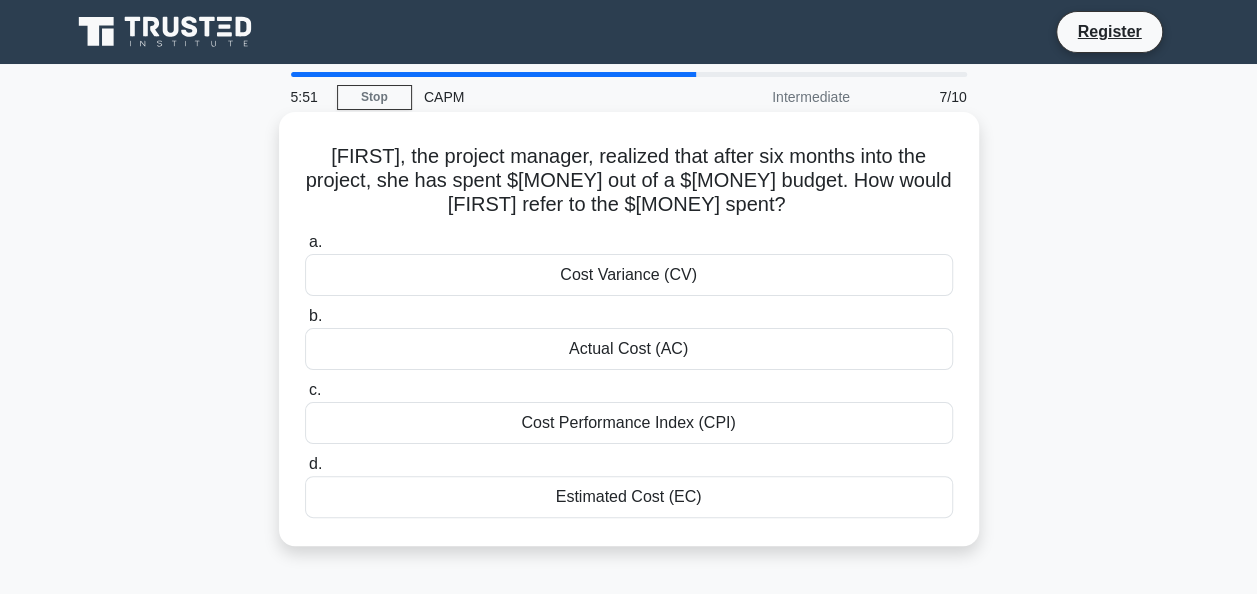 click on "Actual Cost (AC)" at bounding box center [629, 349] 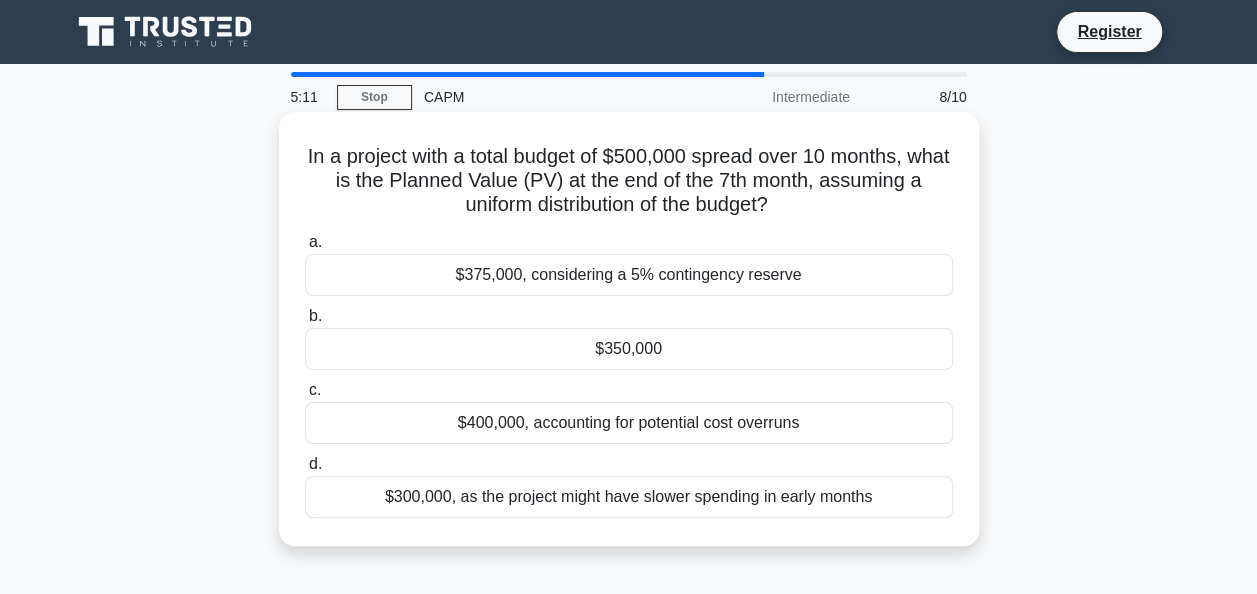 click on "$350,000" at bounding box center (629, 349) 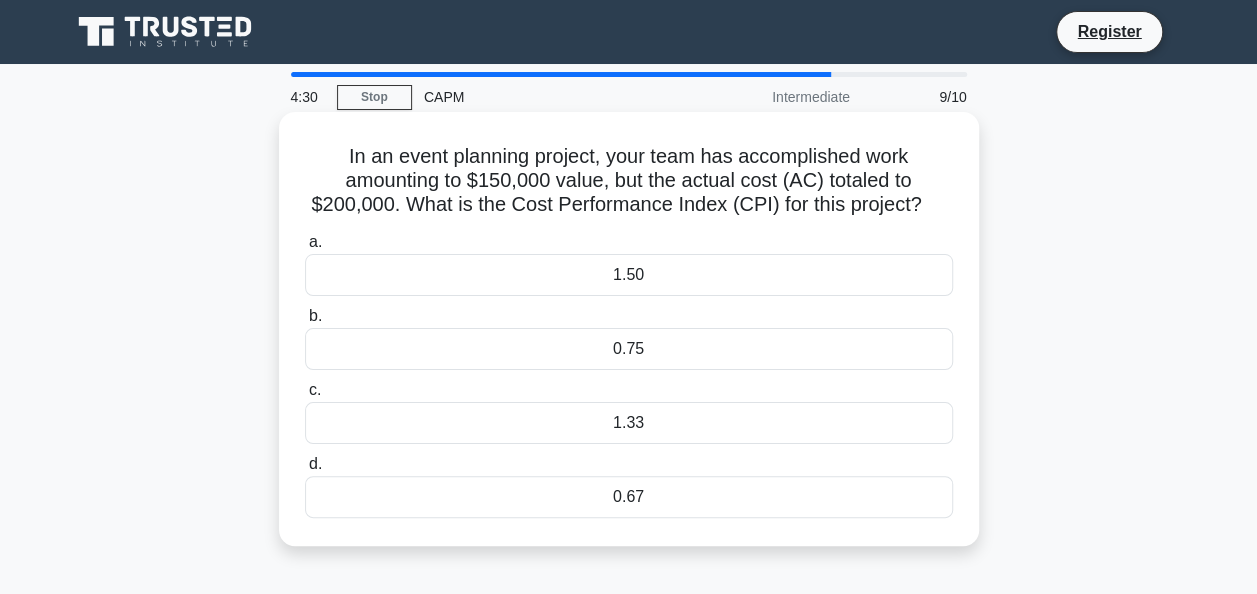 click on "1.33" at bounding box center (629, 423) 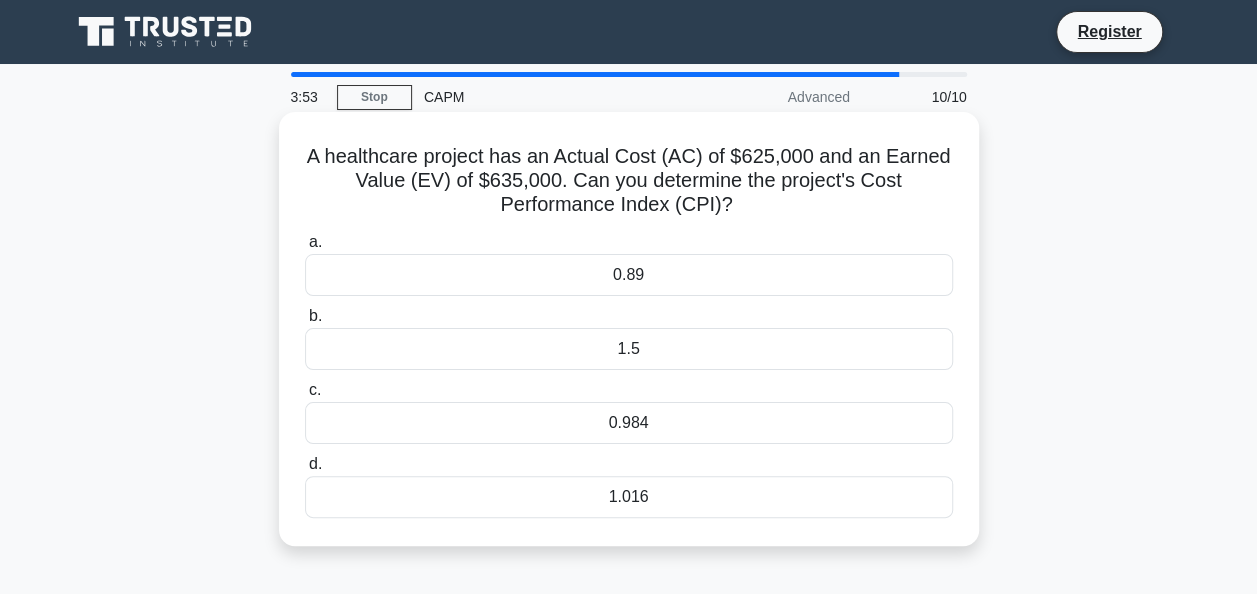 click on "0.984" at bounding box center (629, 423) 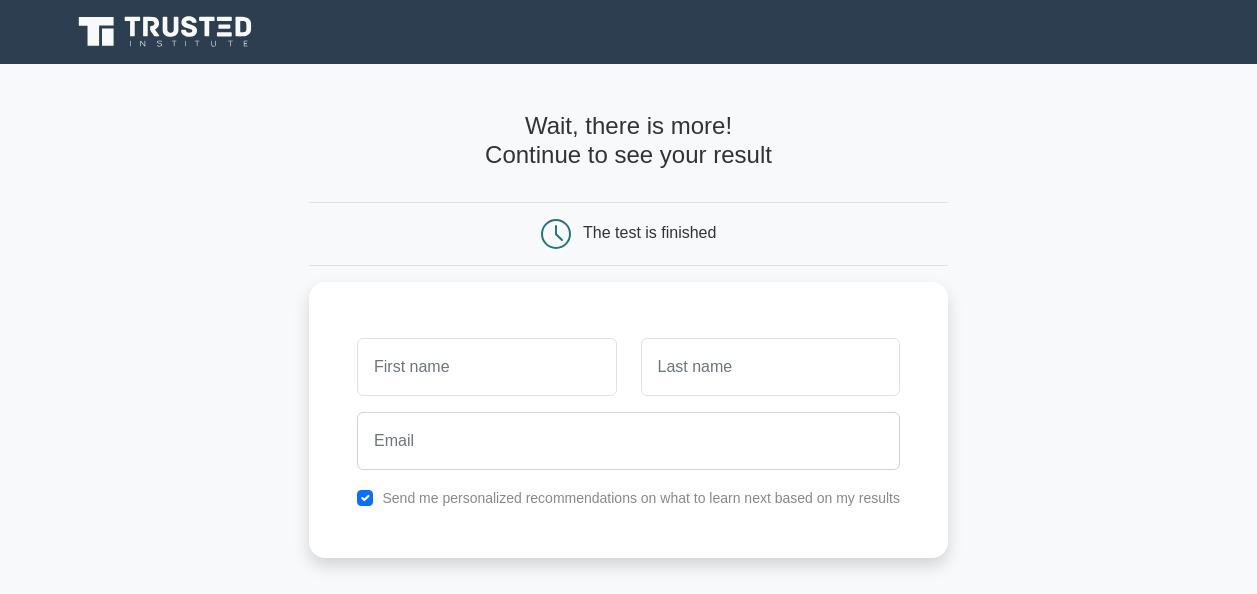 scroll, scrollTop: 0, scrollLeft: 0, axis: both 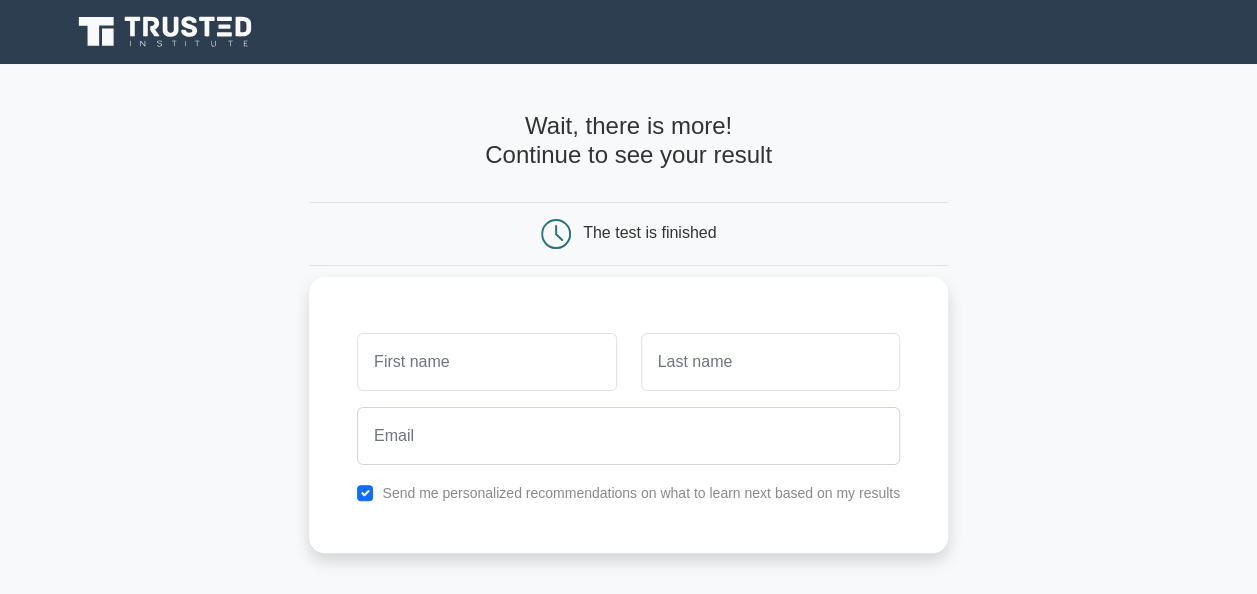 click at bounding box center (486, 362) 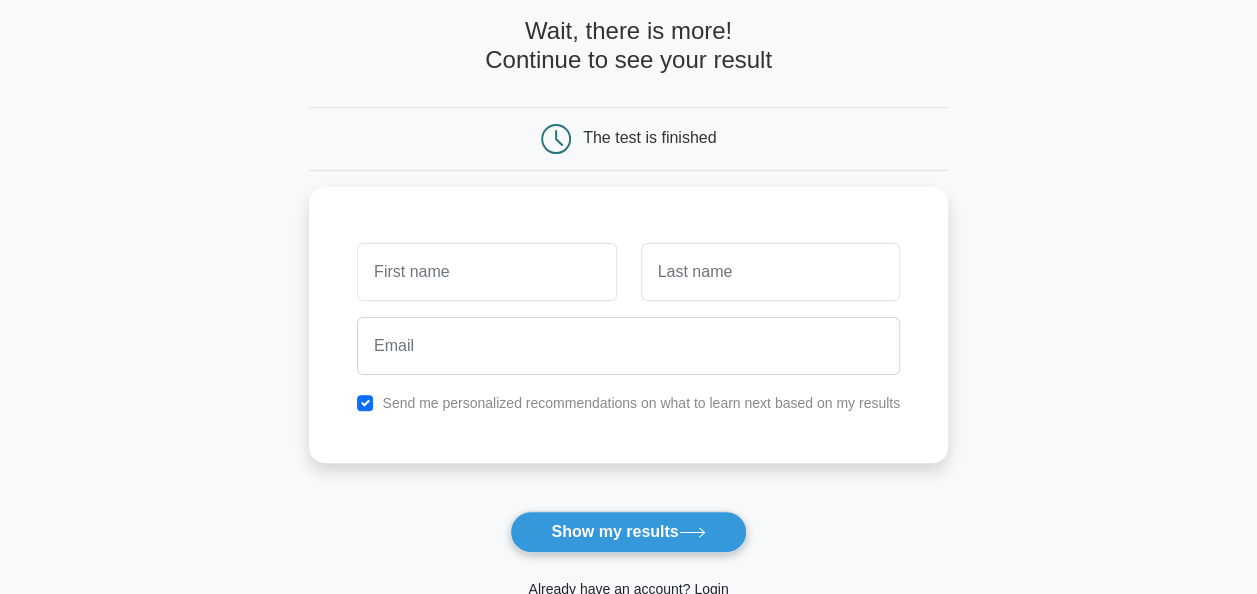 scroll, scrollTop: 92, scrollLeft: 0, axis: vertical 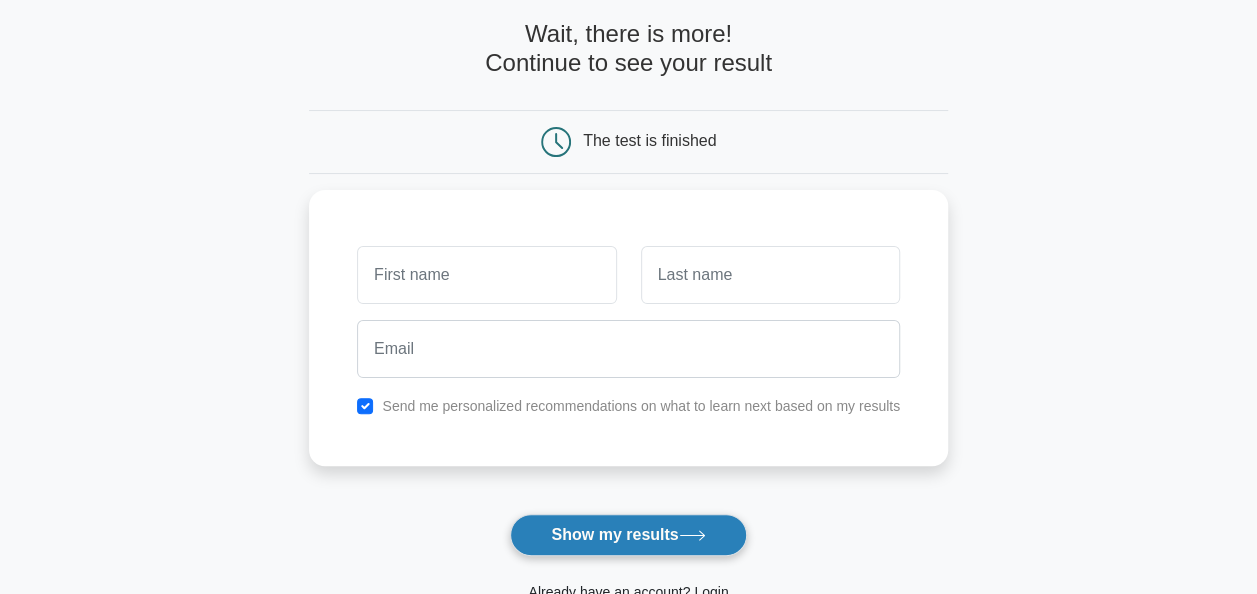 click on "Show my results" at bounding box center (628, 535) 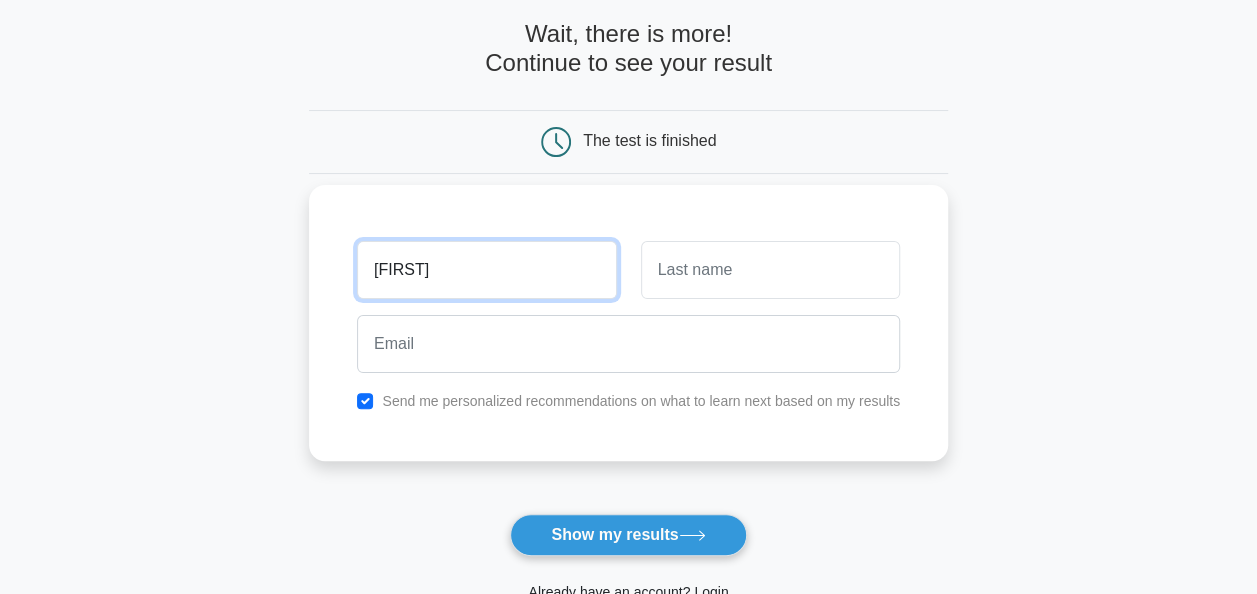 type on "[FIRST]" 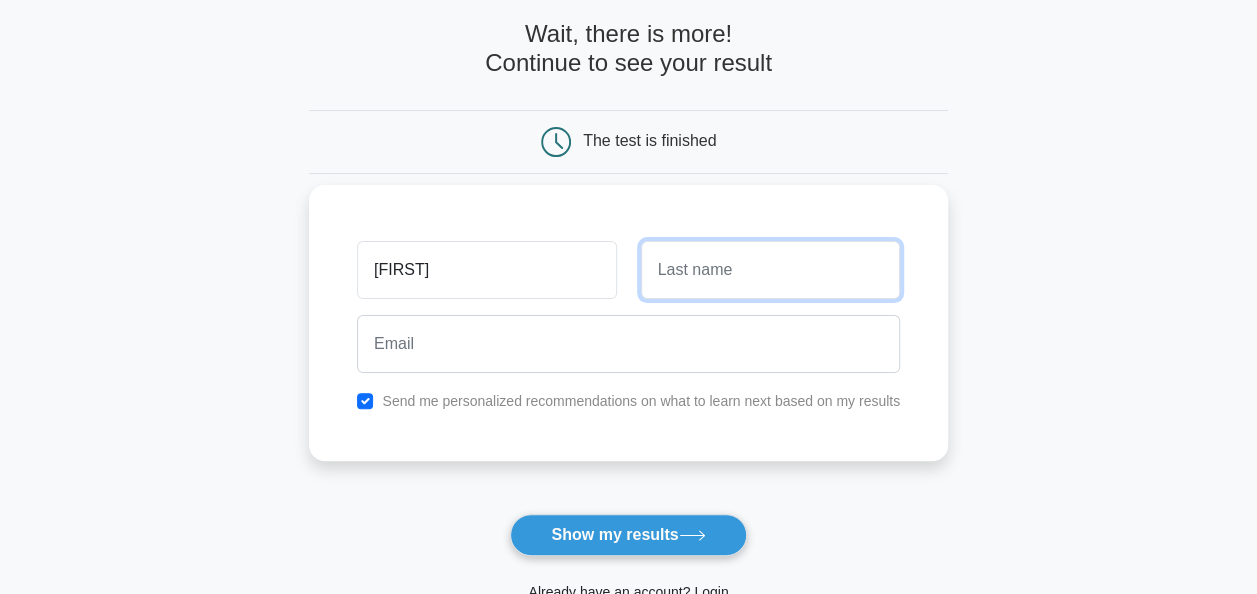 click at bounding box center [770, 270] 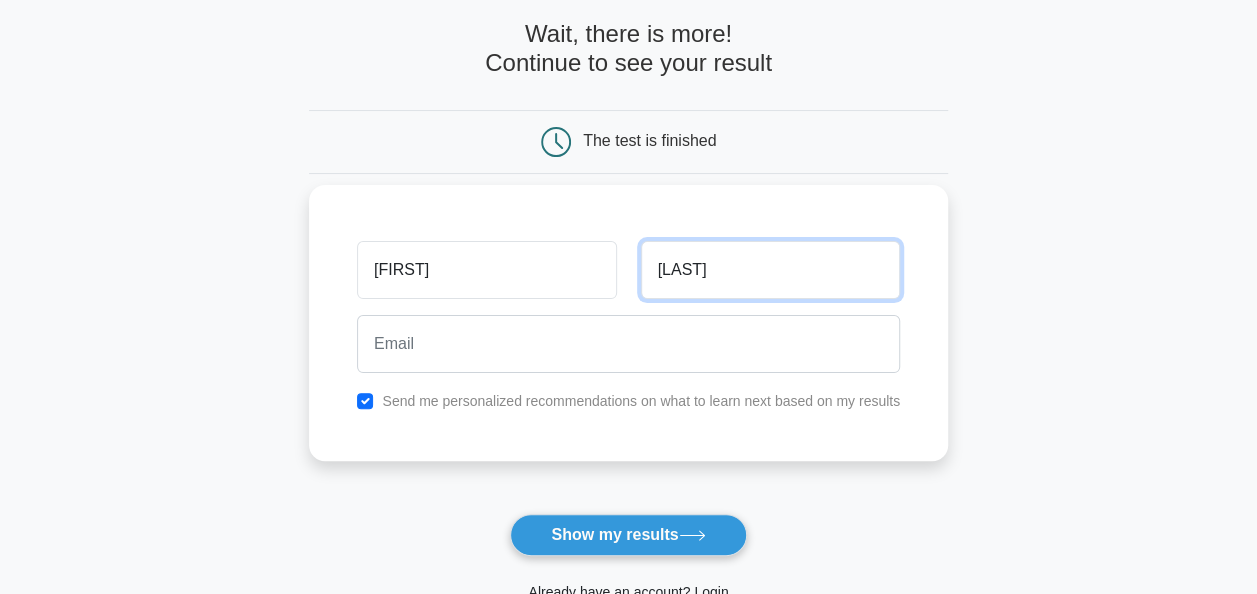 type on "Parente" 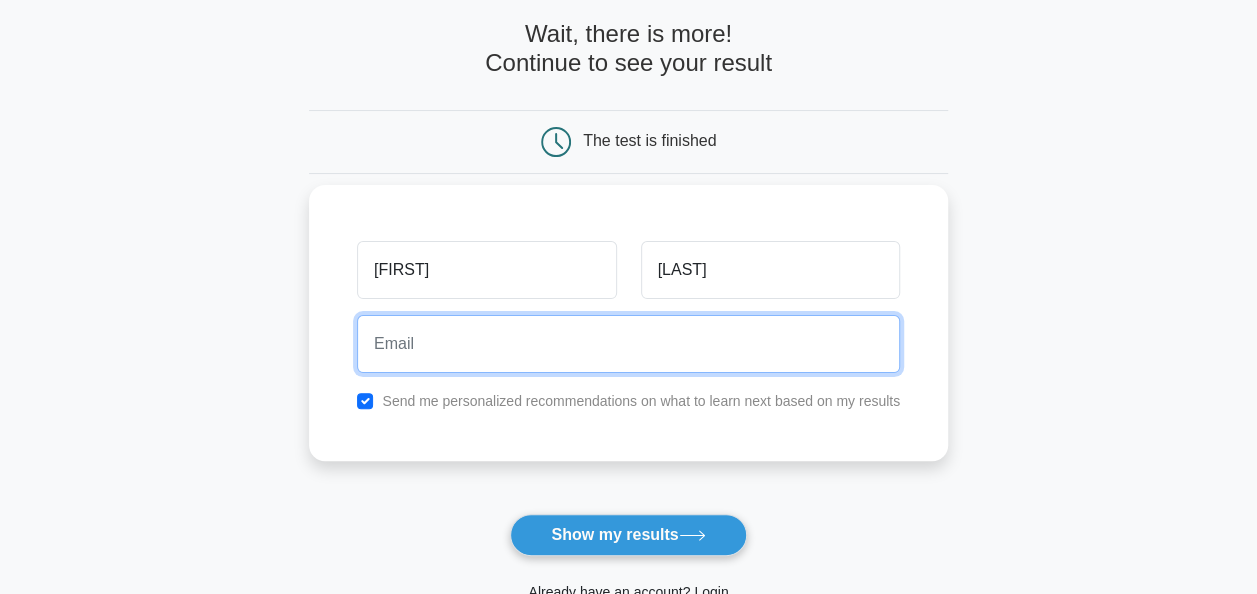 click at bounding box center [628, 344] 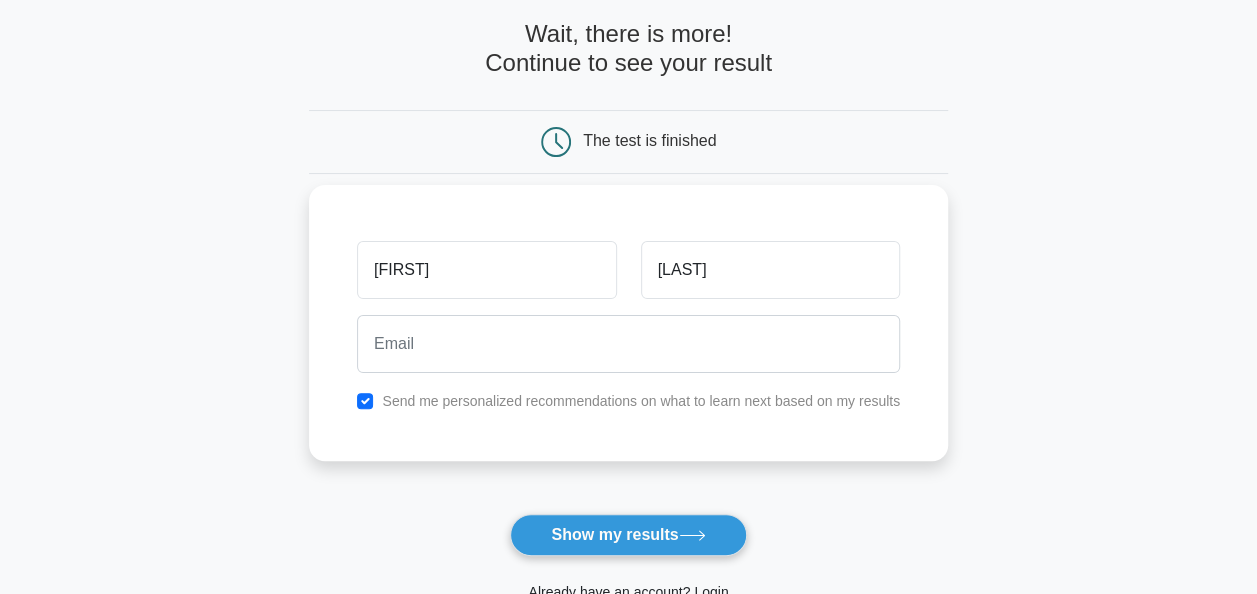 click on "Francis
Parente
Send me personalized recommendations on what to learn next based on my results" at bounding box center [628, 323] 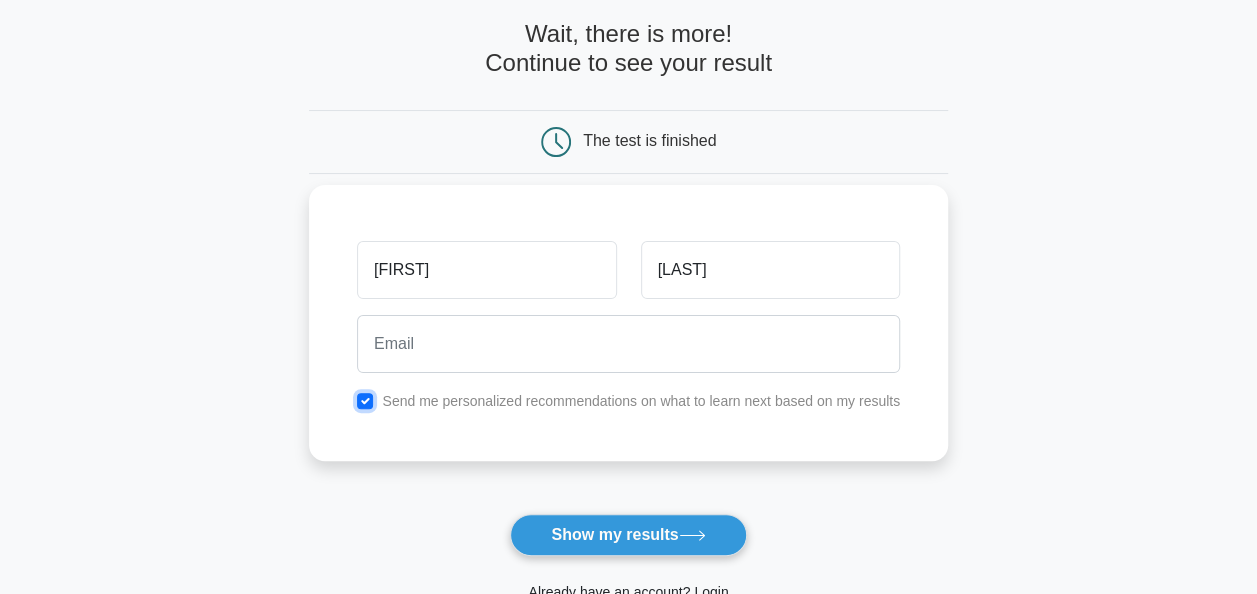click at bounding box center [365, 401] 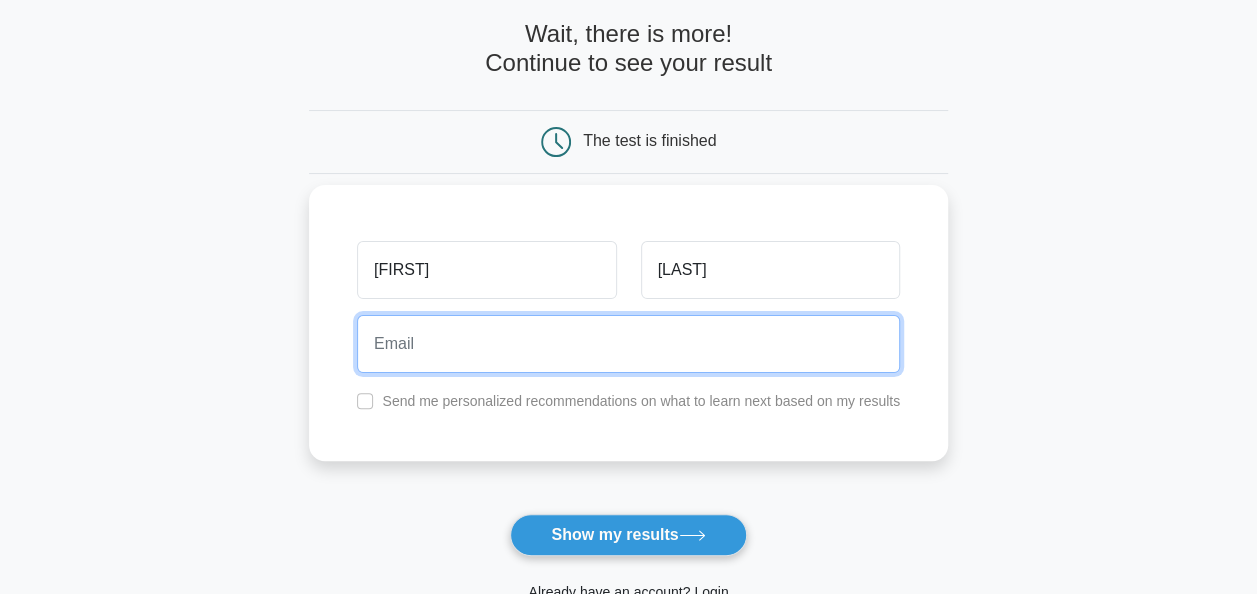 click at bounding box center [628, 344] 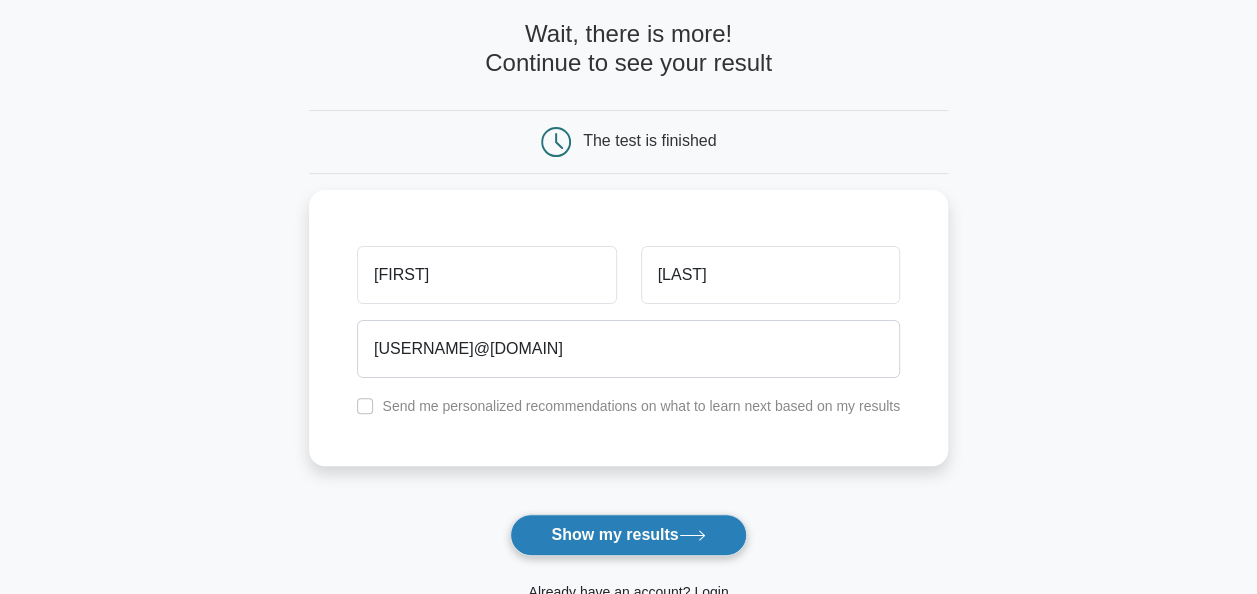 click on "Show my results" at bounding box center [628, 535] 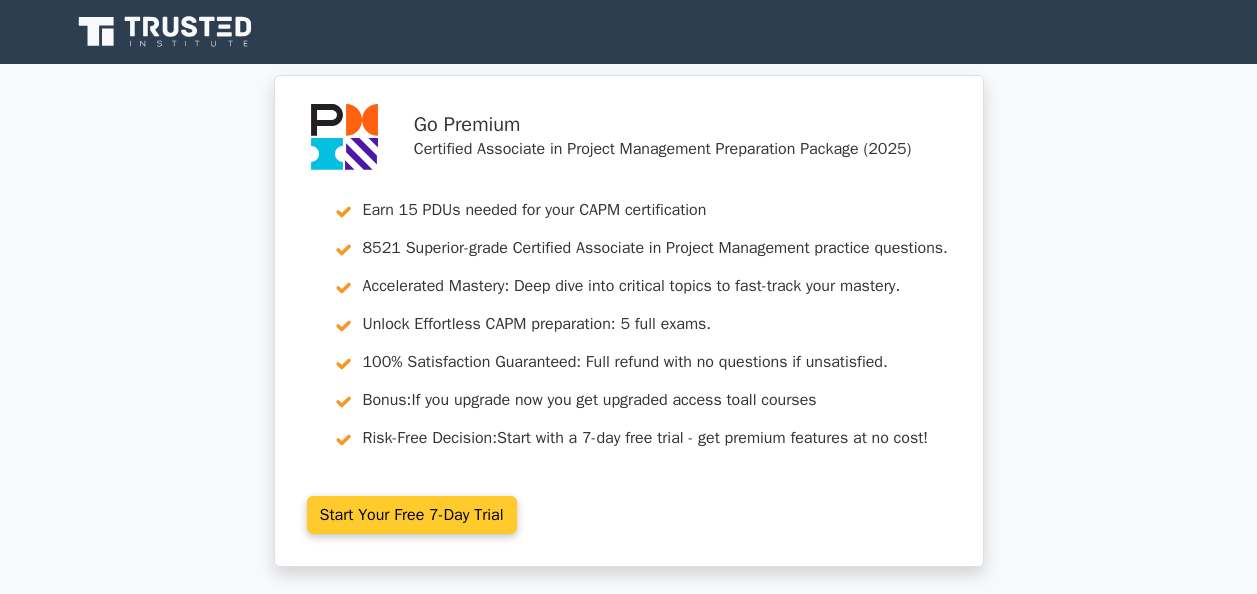 scroll, scrollTop: 0, scrollLeft: 0, axis: both 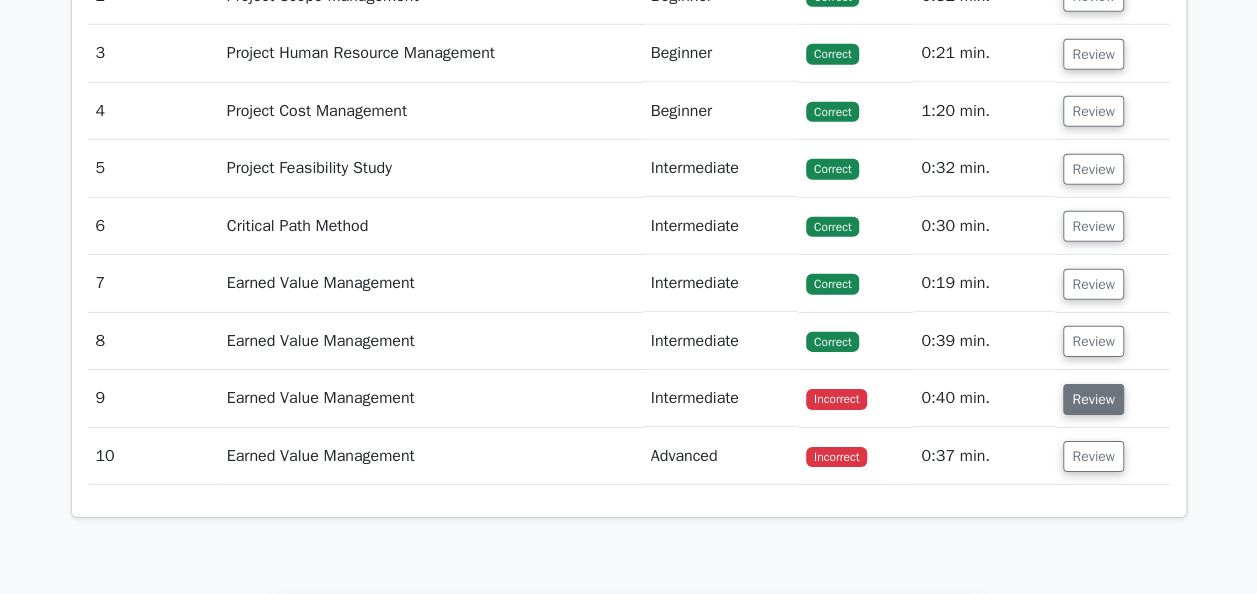 click on "Review" at bounding box center [1093, 399] 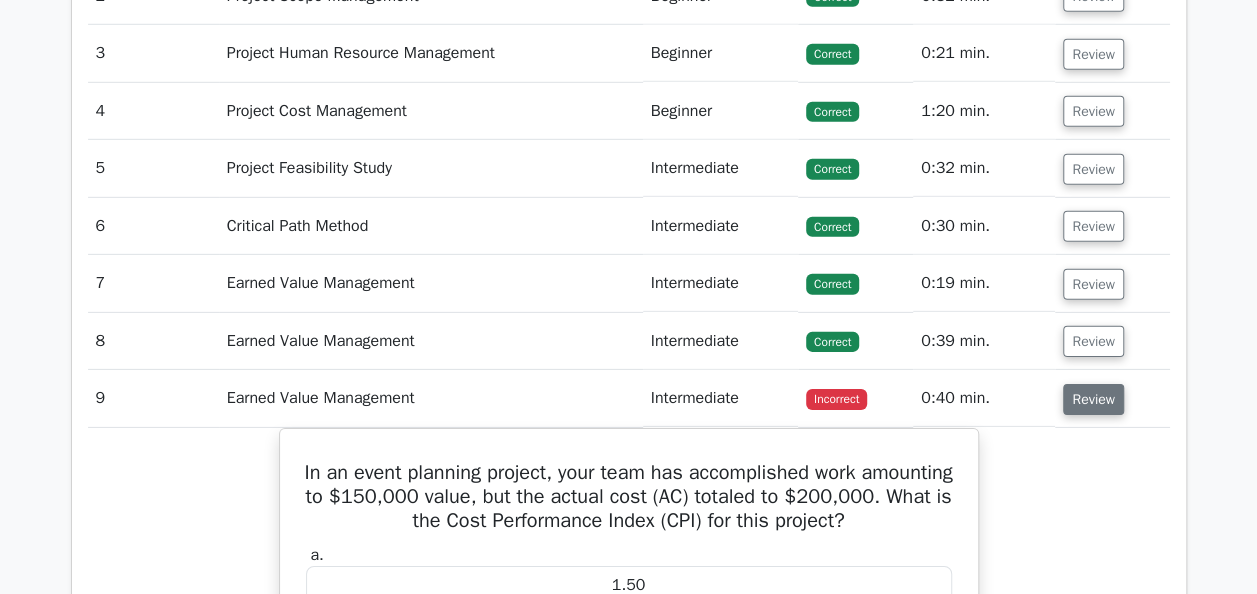 type 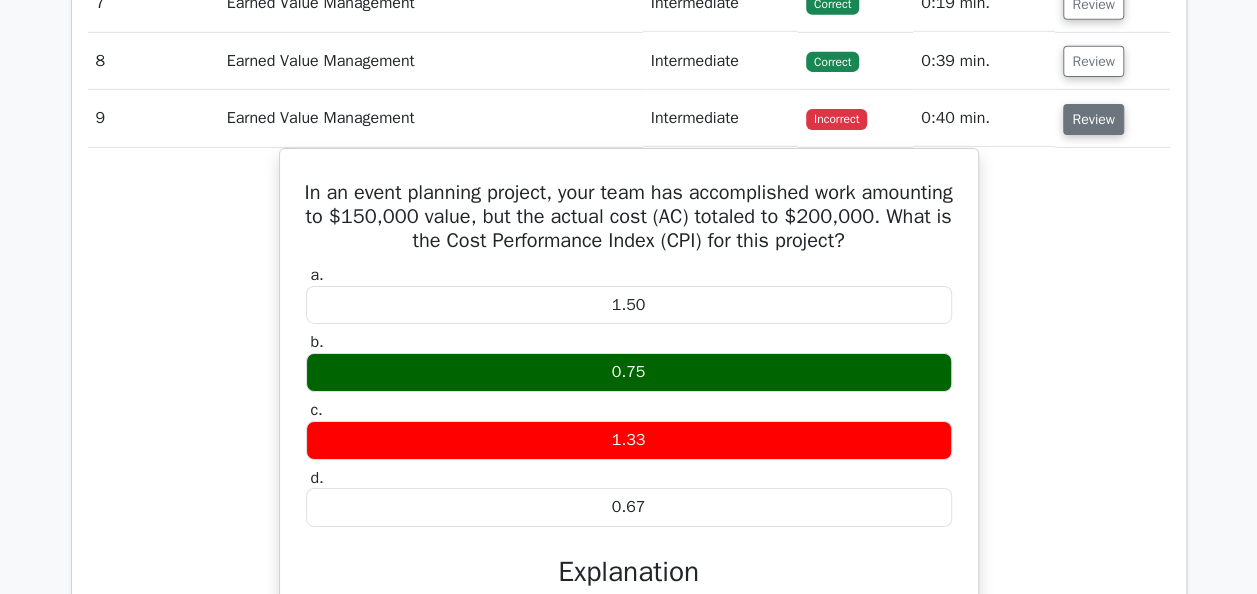 scroll, scrollTop: 3200, scrollLeft: 0, axis: vertical 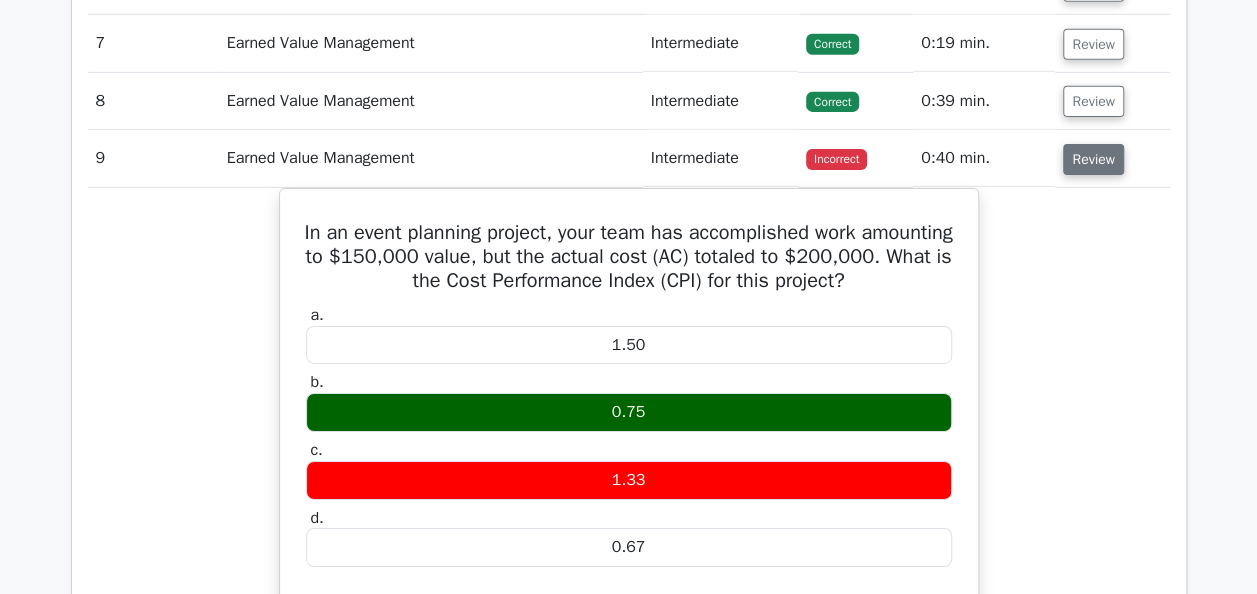 click on "Review" at bounding box center (1093, 159) 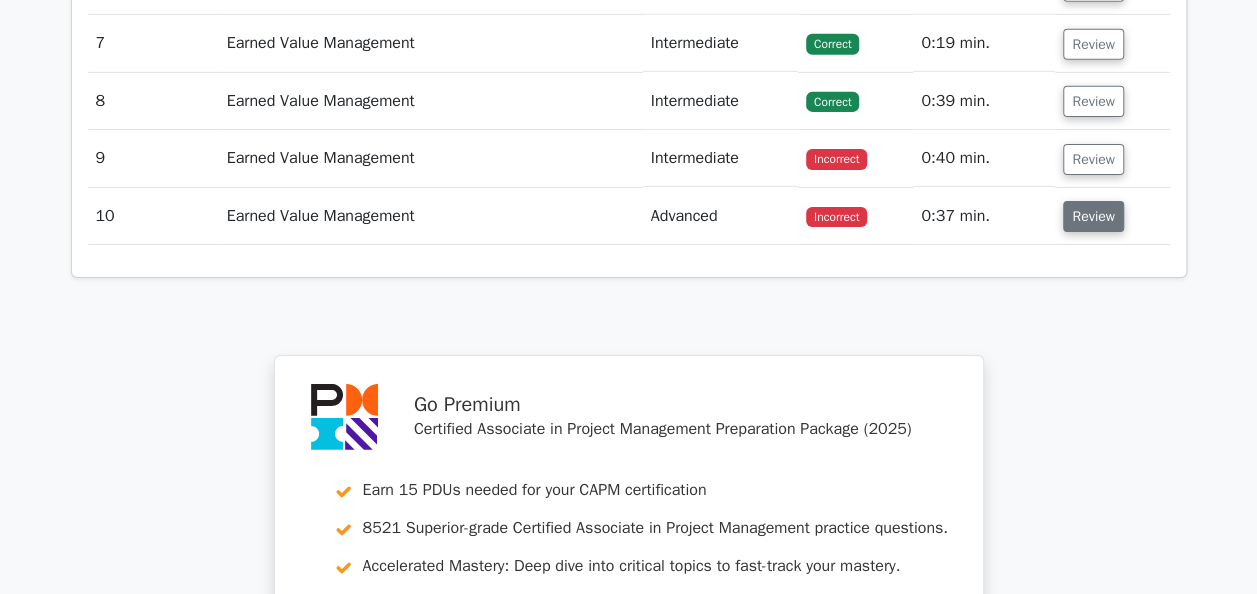click on "Review" at bounding box center [1093, 216] 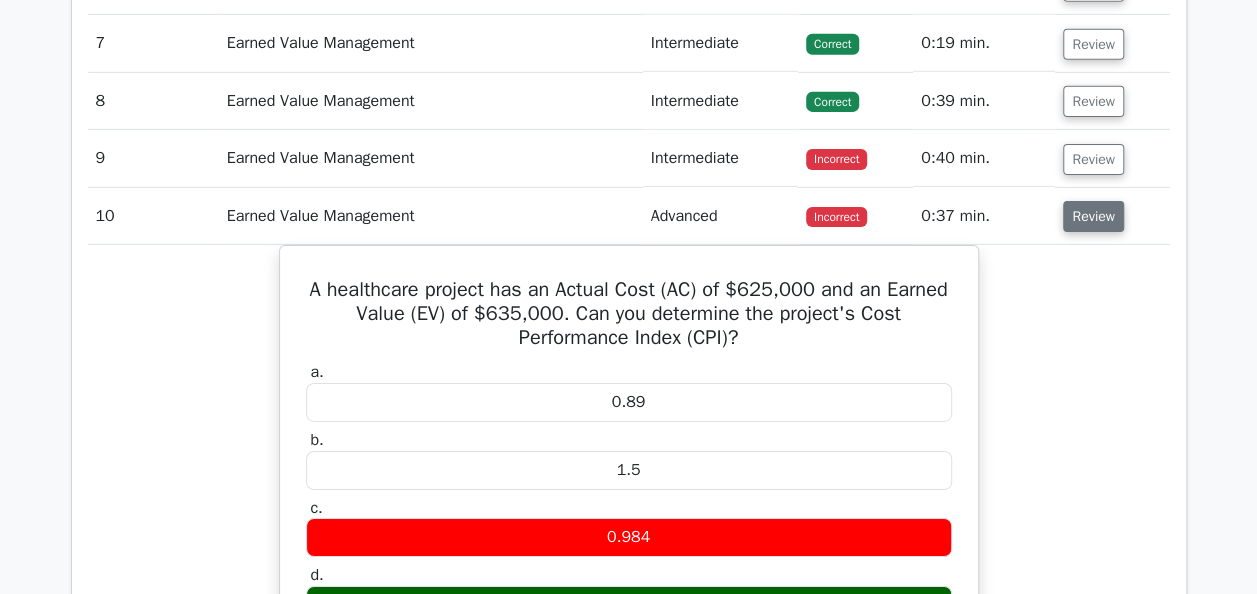 type 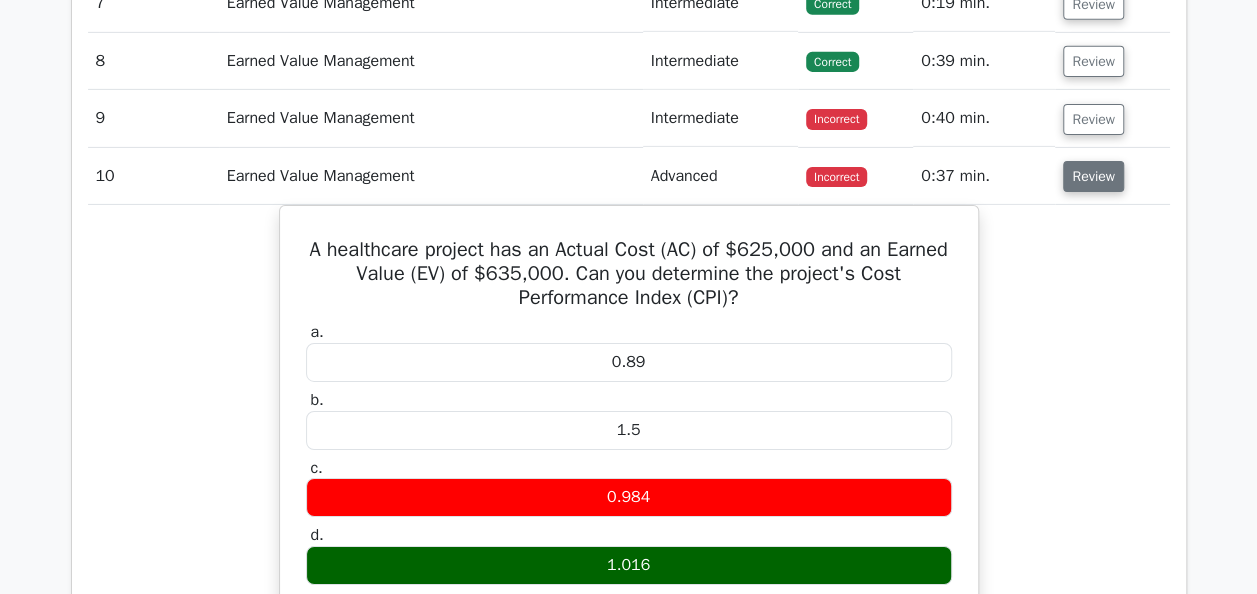 scroll, scrollTop: 3280, scrollLeft: 0, axis: vertical 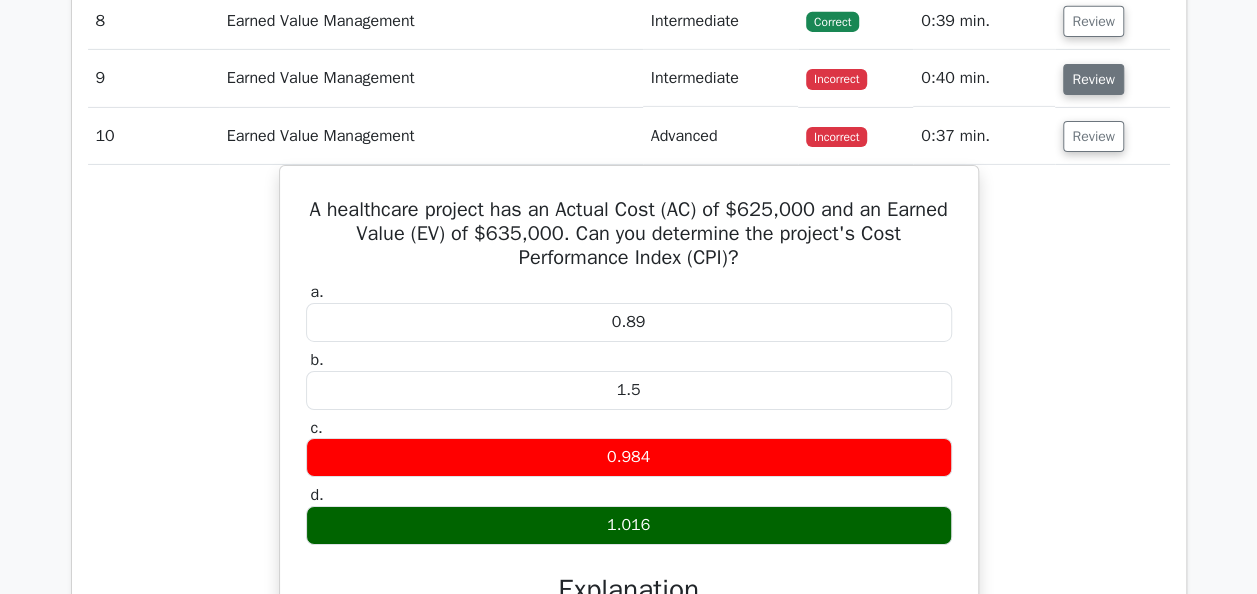 click on "Review" at bounding box center [1093, 79] 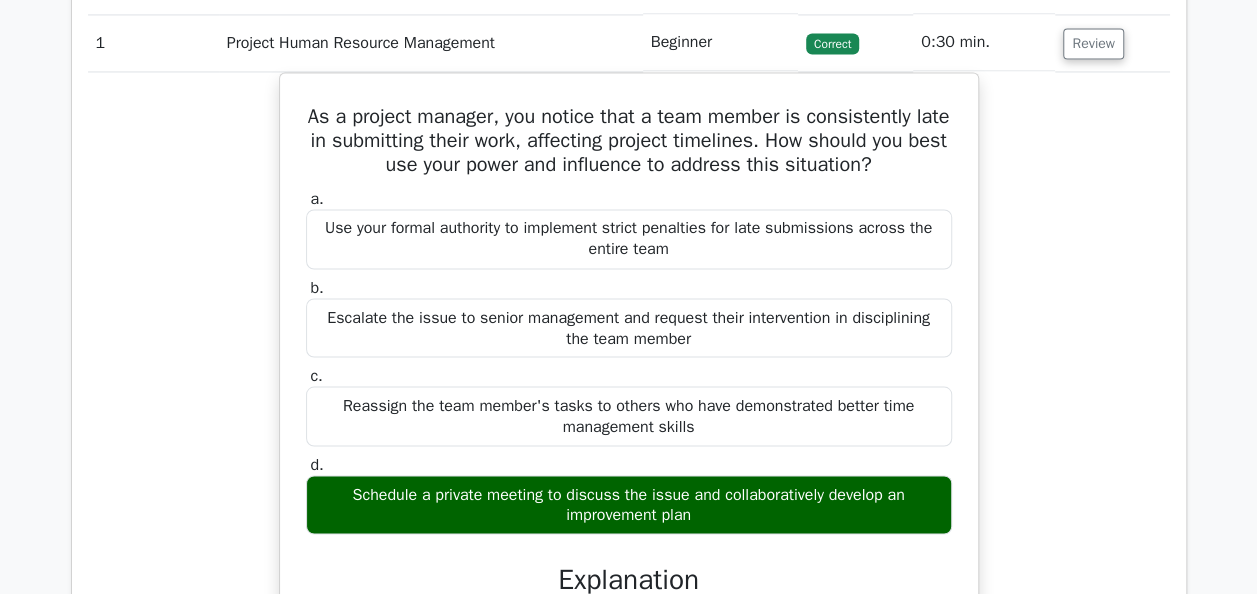 scroll, scrollTop: 1600, scrollLeft: 0, axis: vertical 